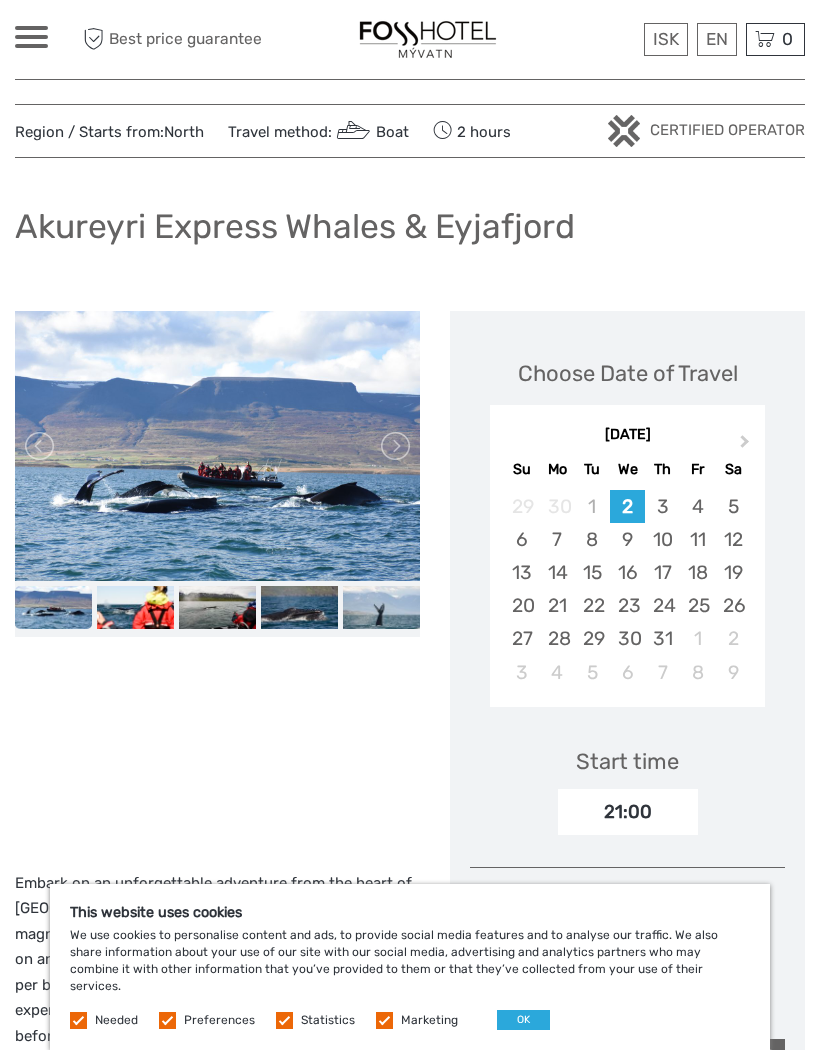 scroll, scrollTop: 128, scrollLeft: 0, axis: vertical 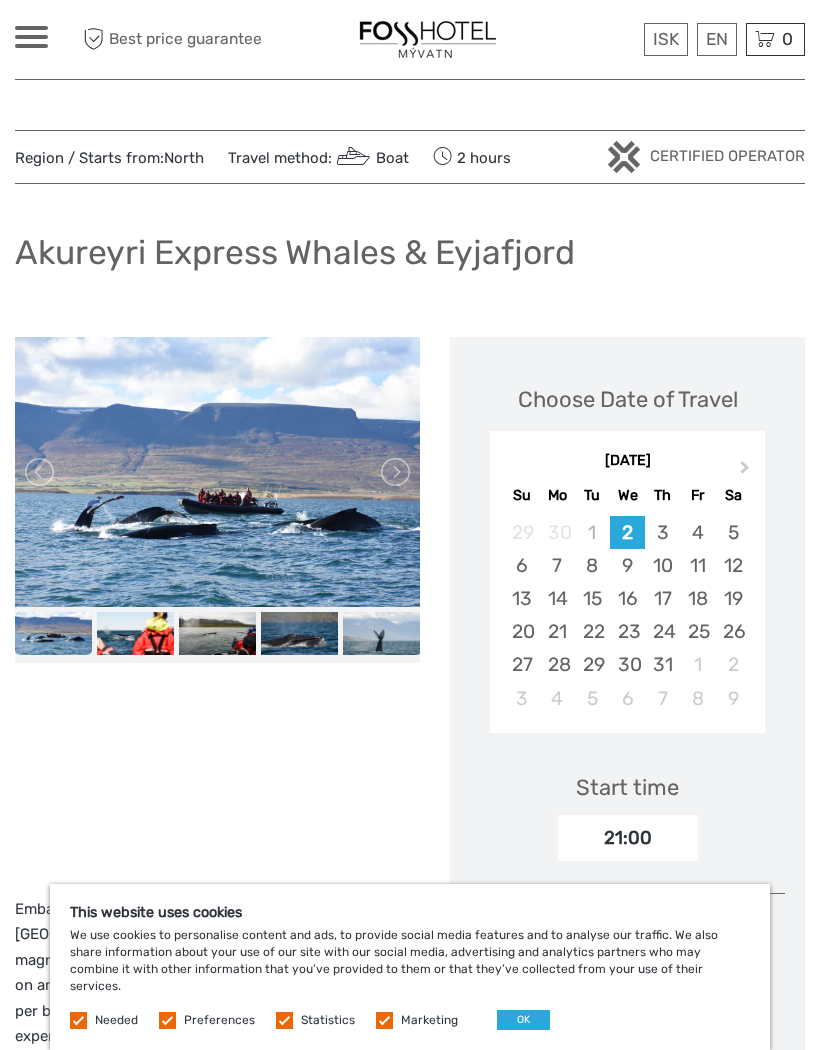 click at bounding box center (135, 633) 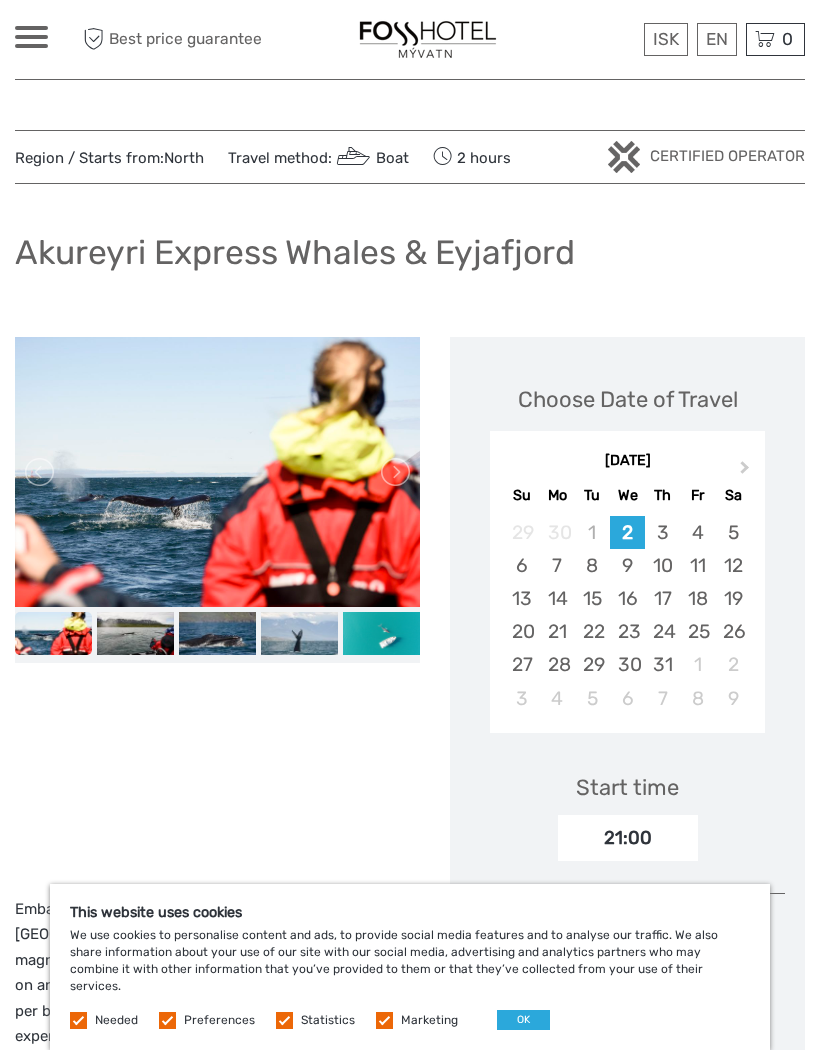 click at bounding box center (217, 633) 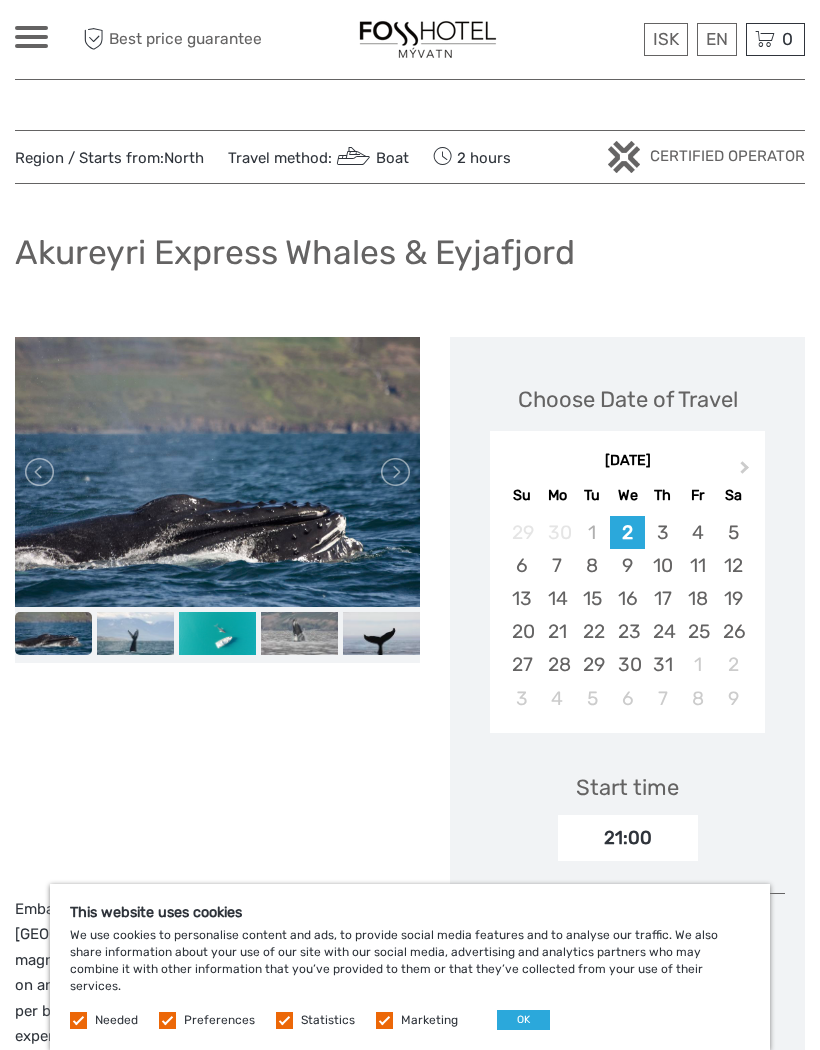click at bounding box center [299, 633] 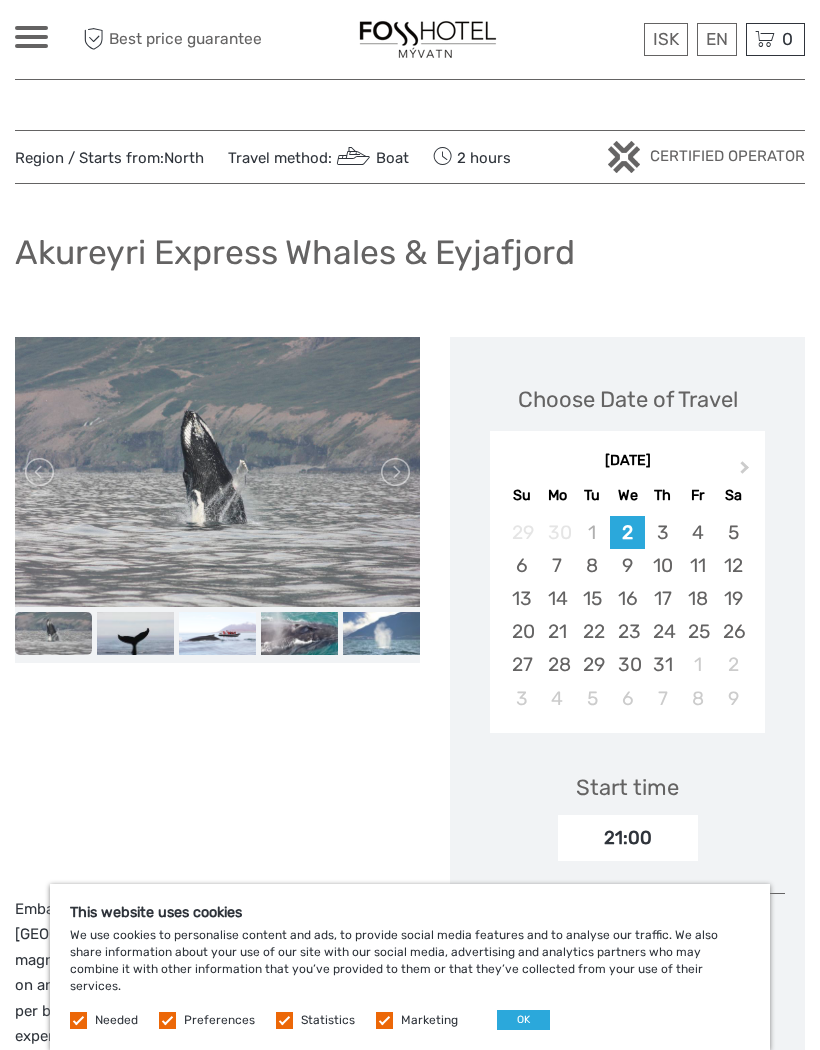 click at bounding box center [381, 633] 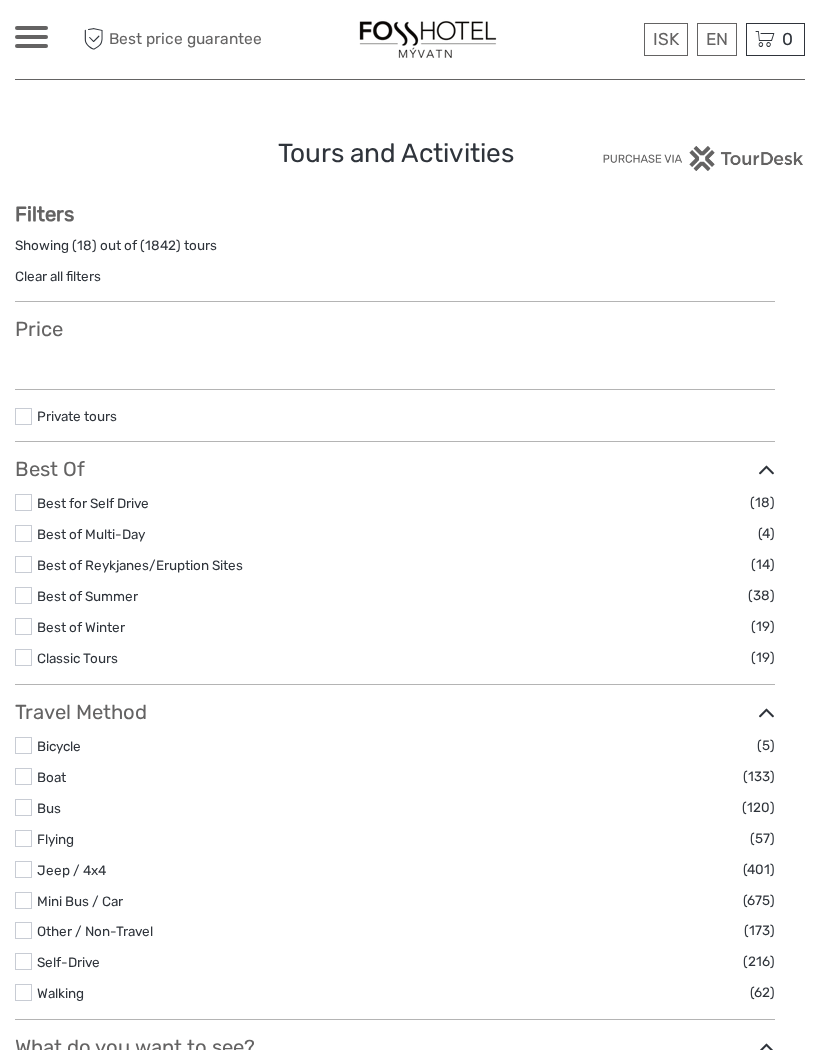 select 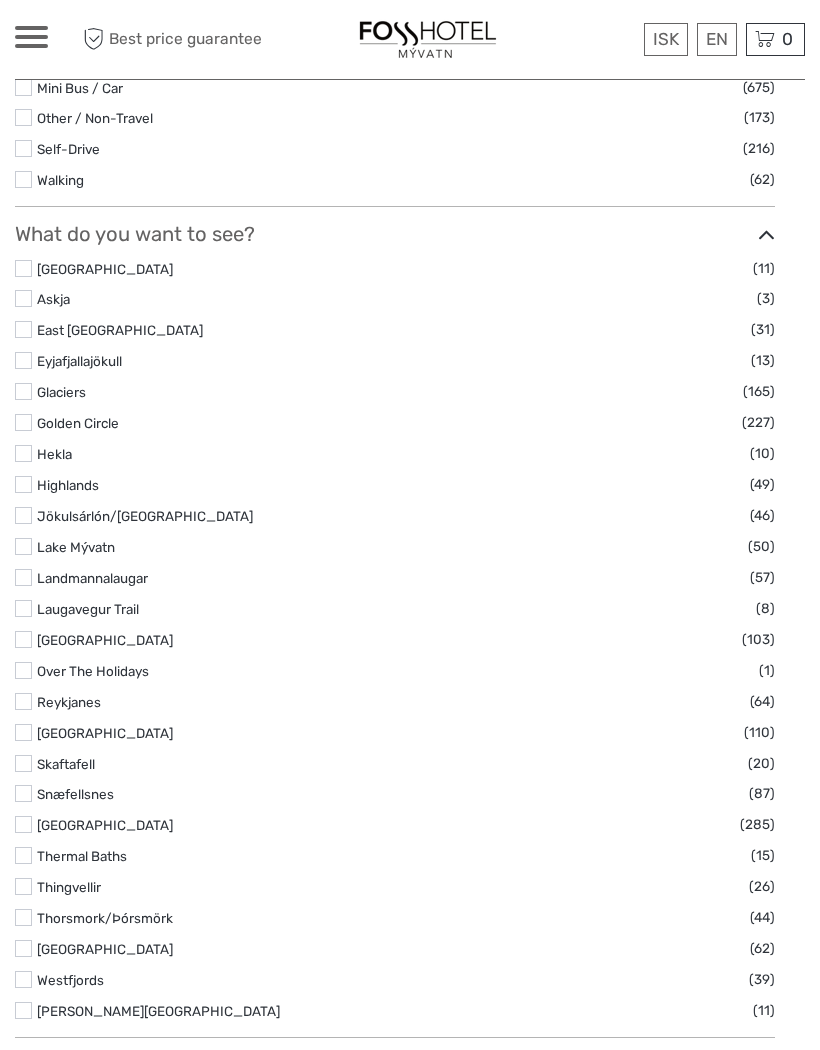 select 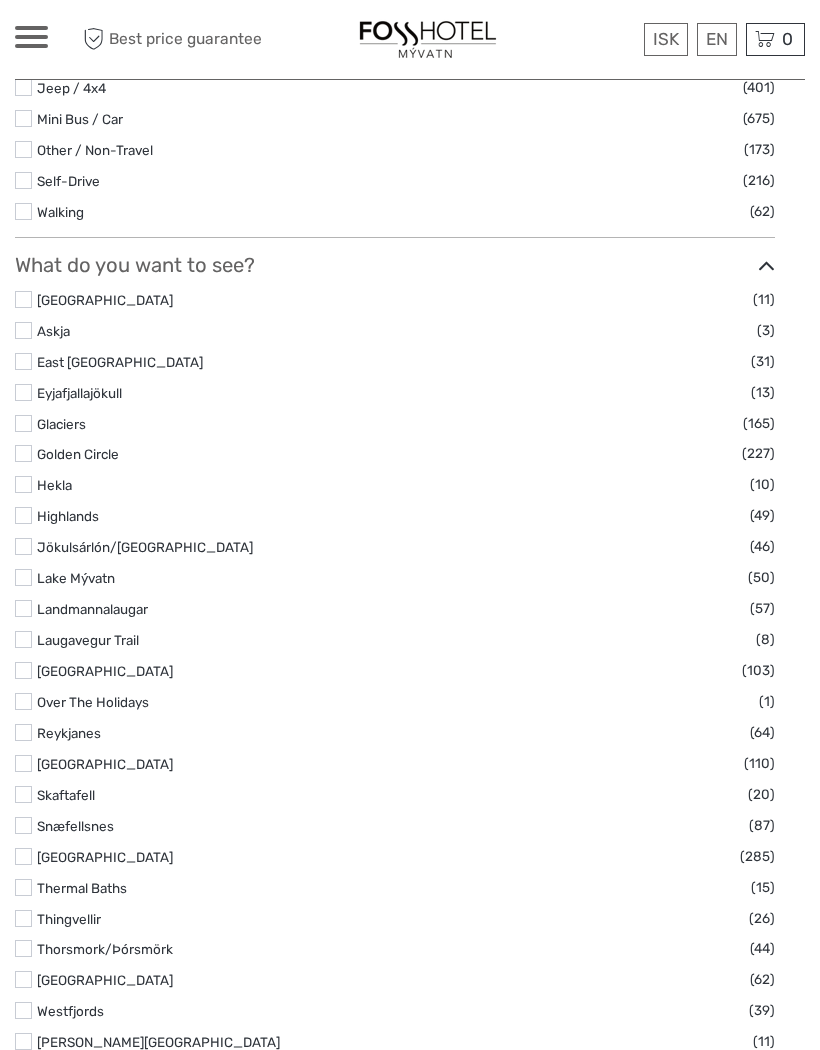scroll, scrollTop: 0, scrollLeft: 0, axis: both 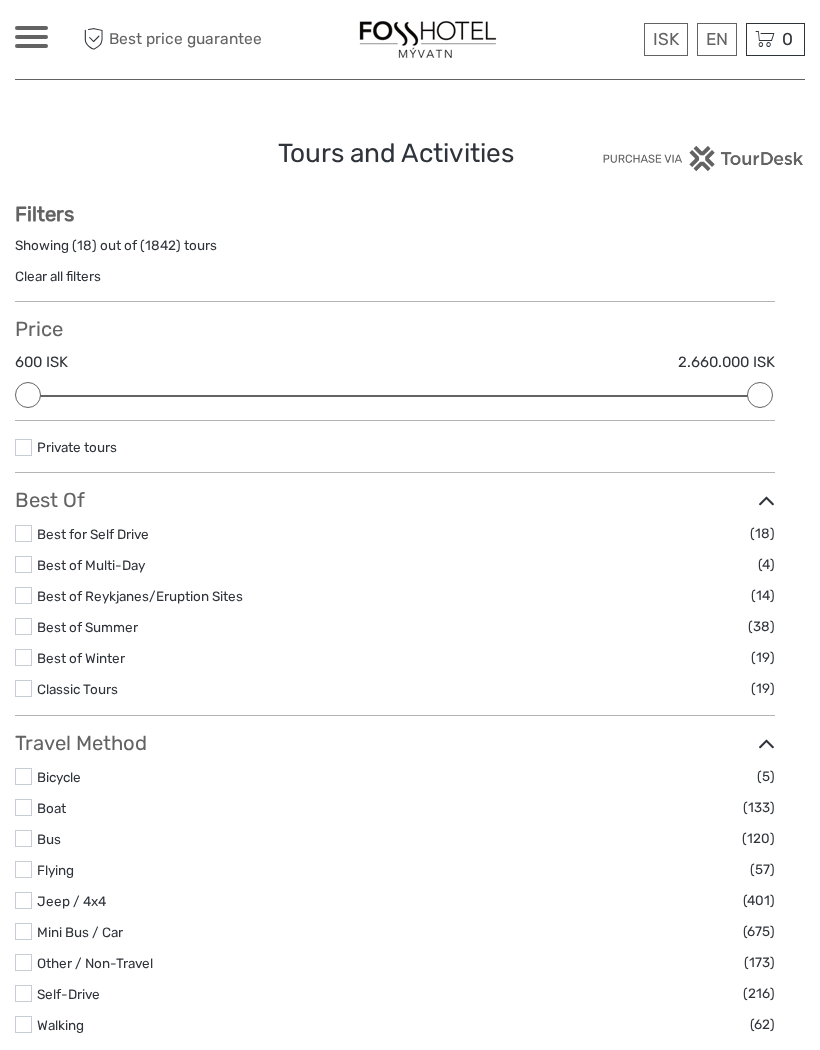 click on "Lava and Volcanoes" at bounding box center [613, 3979] 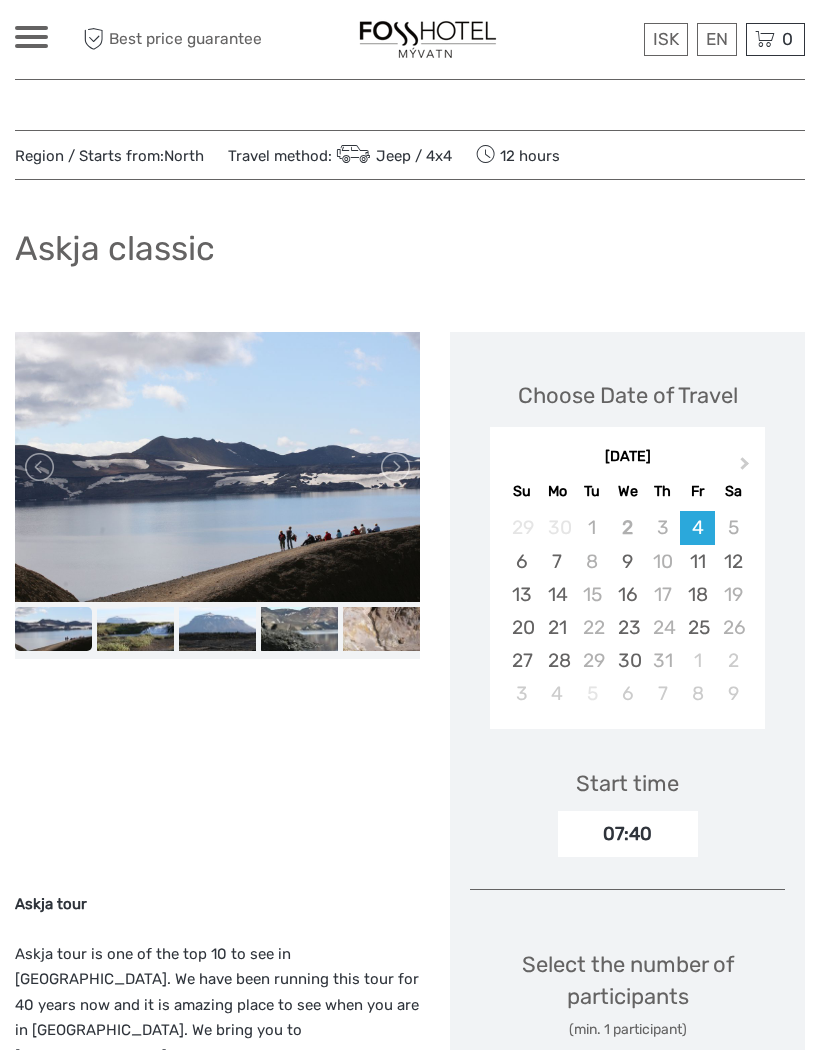 scroll, scrollTop: 0, scrollLeft: 0, axis: both 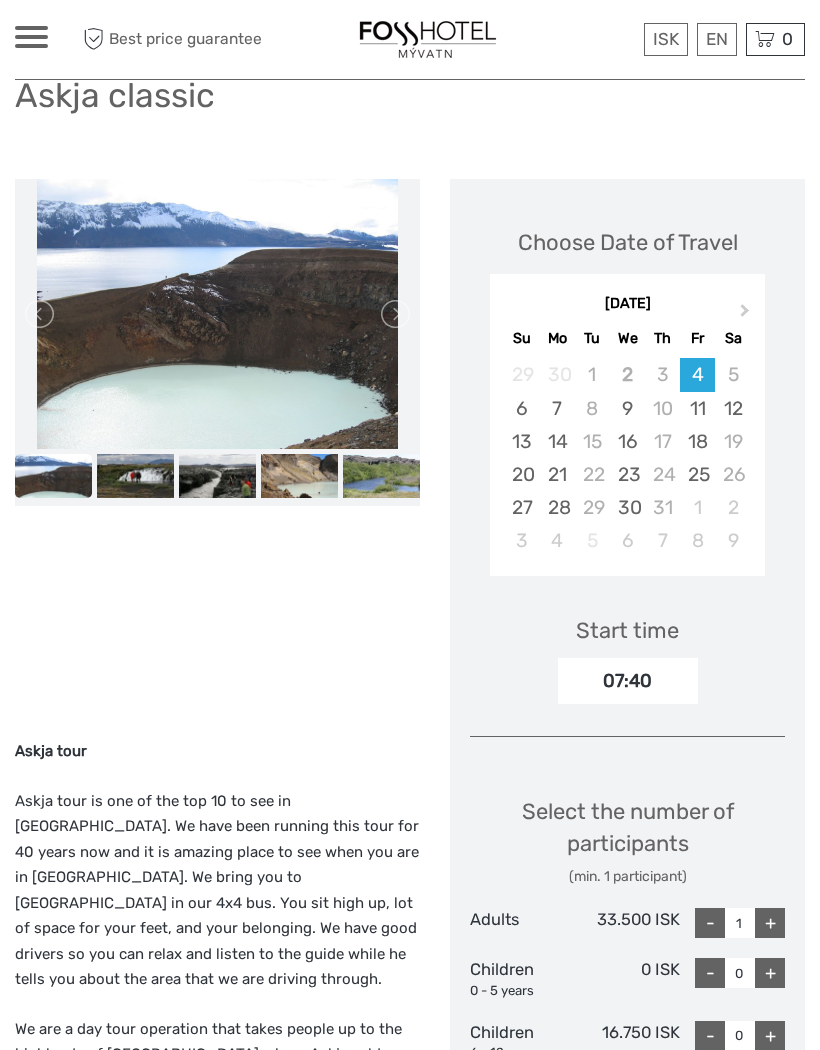 click at bounding box center [135, 475] 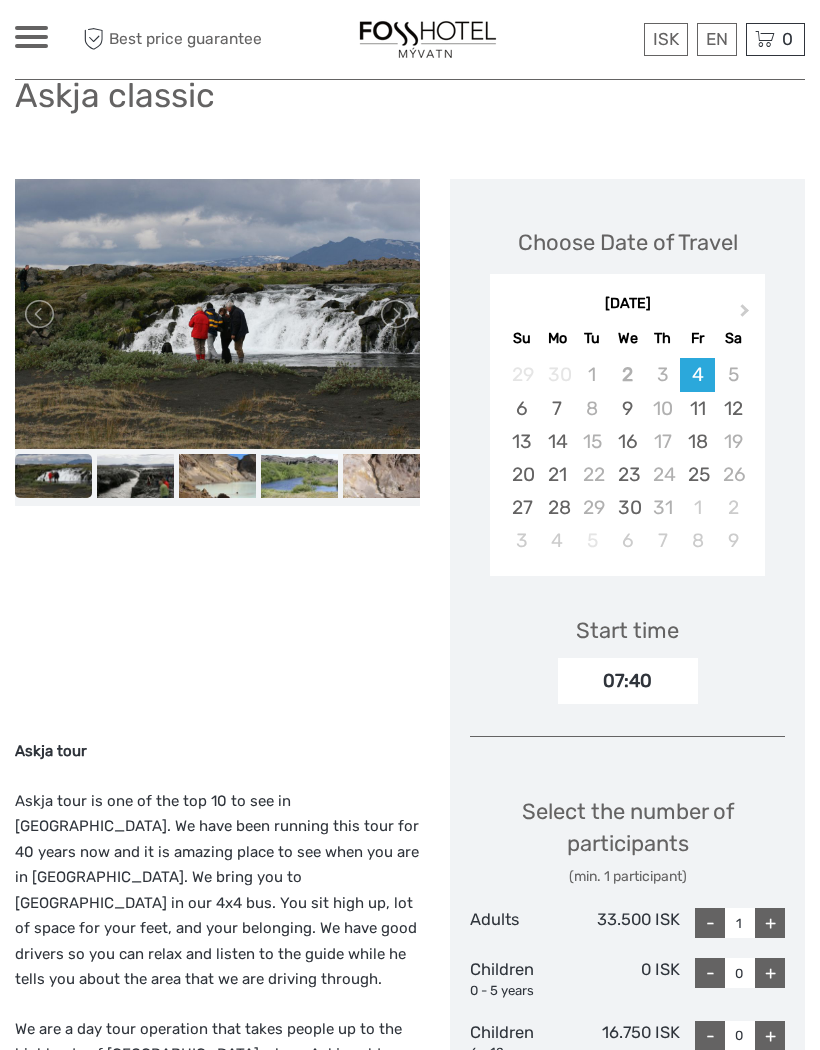 click at bounding box center [217, 475] 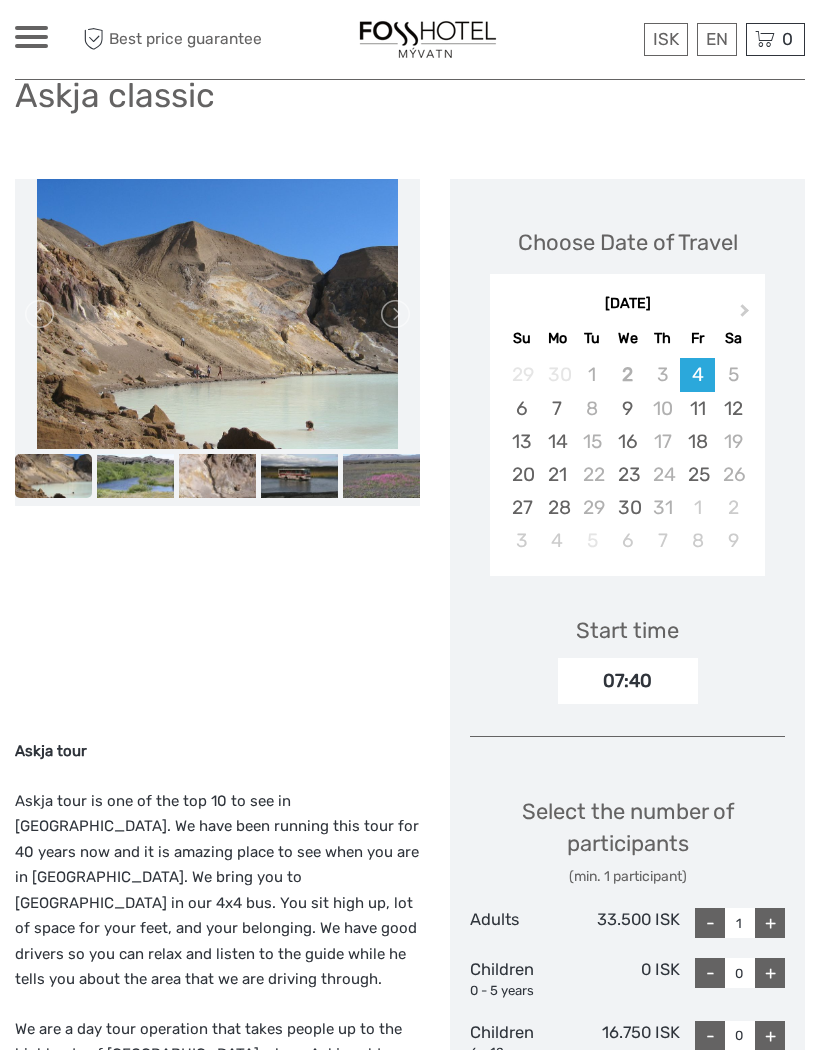 click at bounding box center [217, 475] 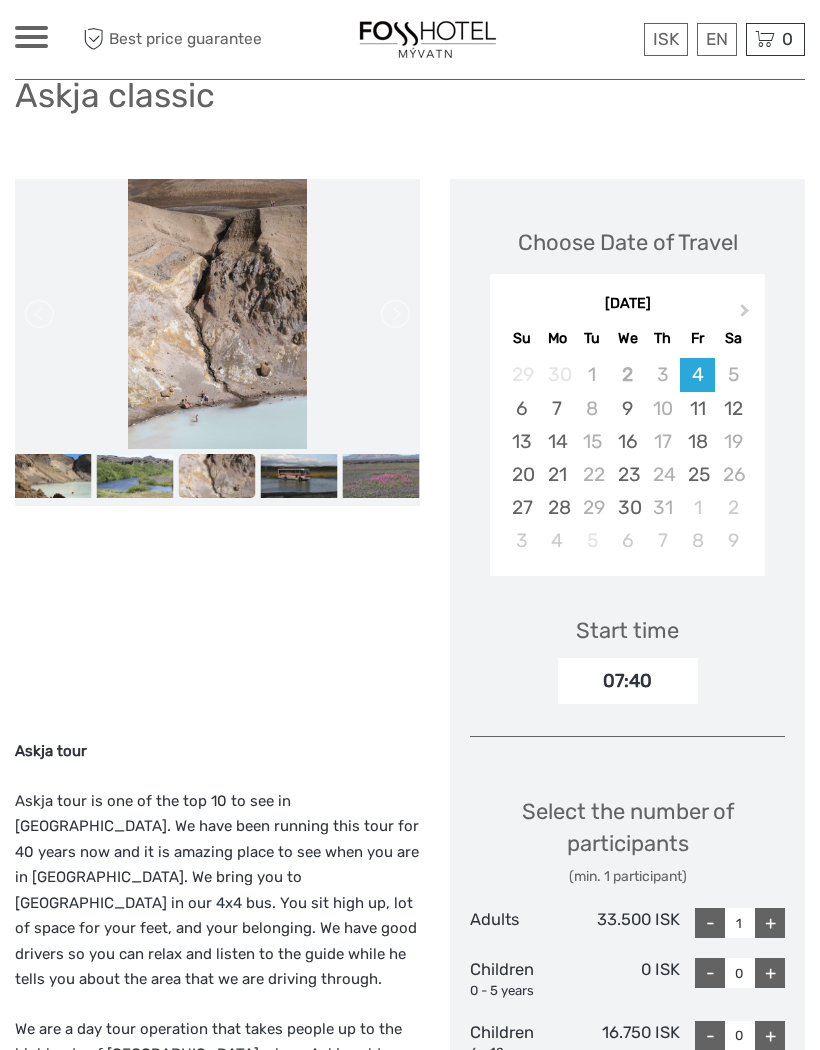 click at bounding box center [135, 475] 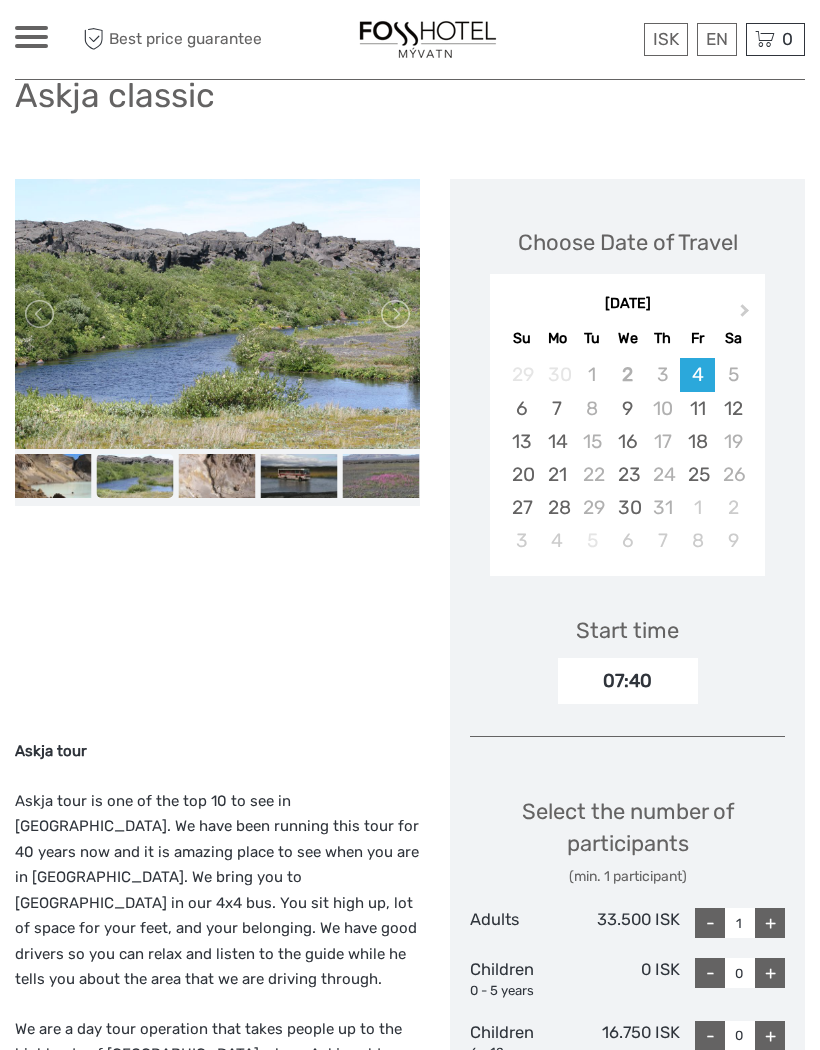 click at bounding box center [217, 475] 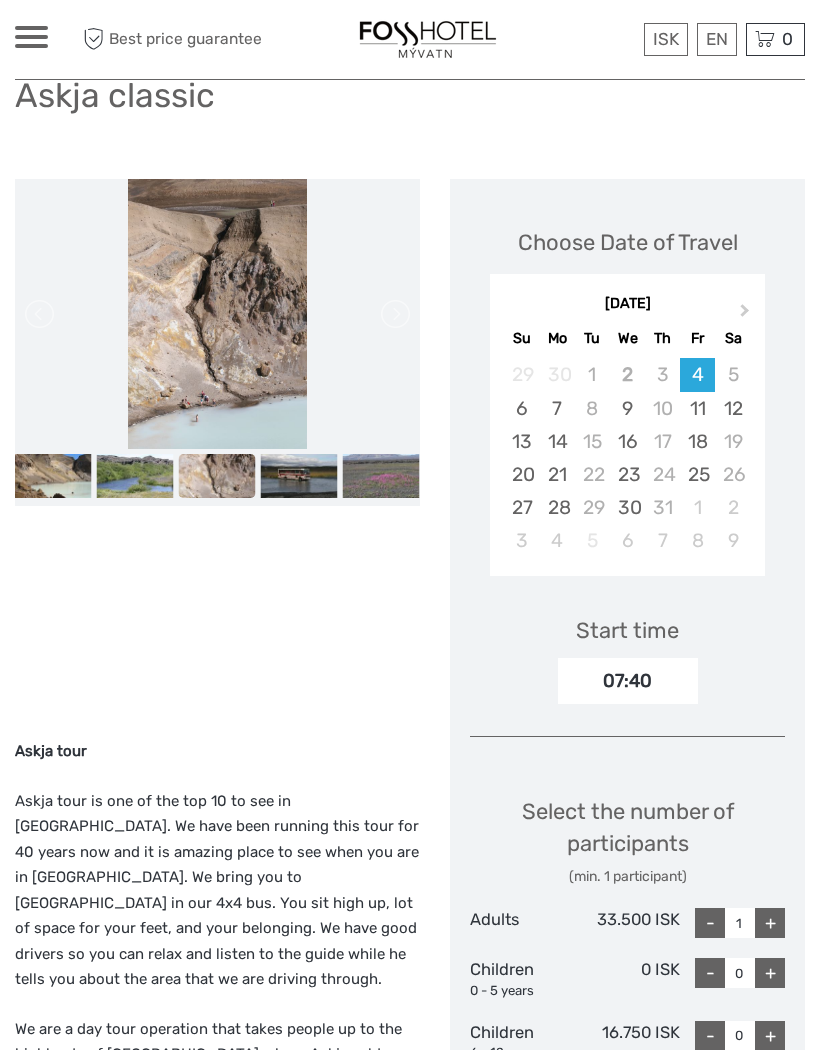 click at bounding box center [53, 475] 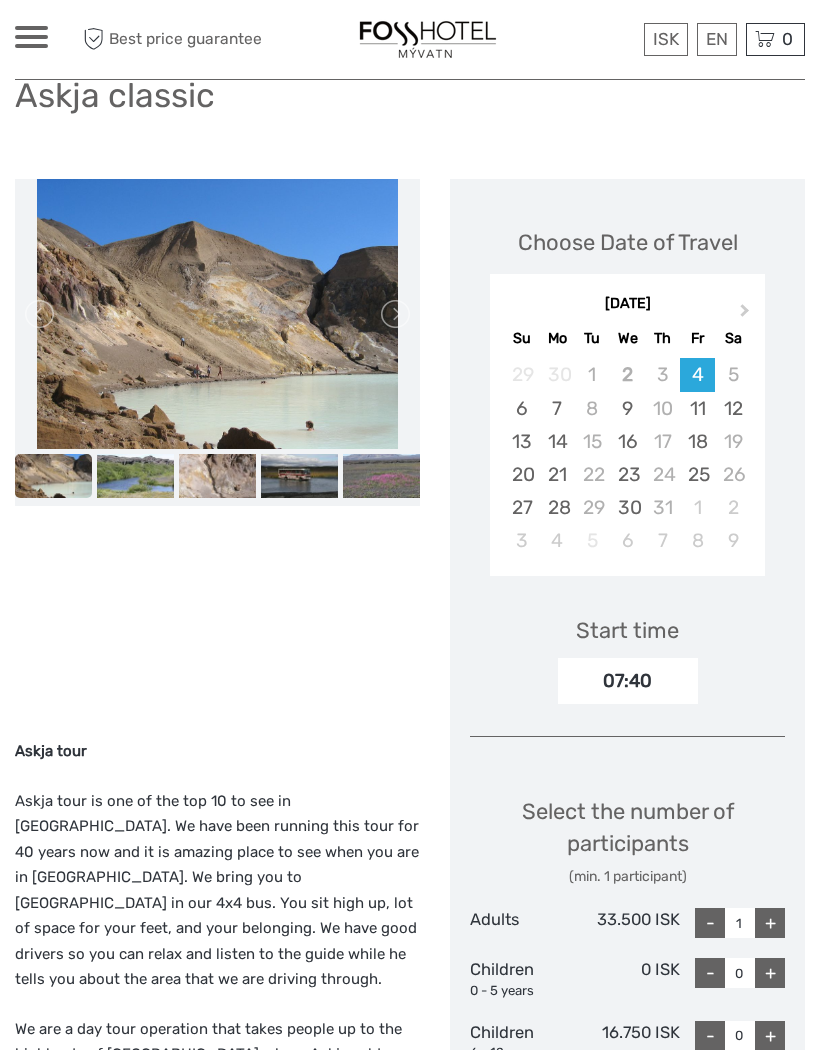 click at bounding box center [299, 475] 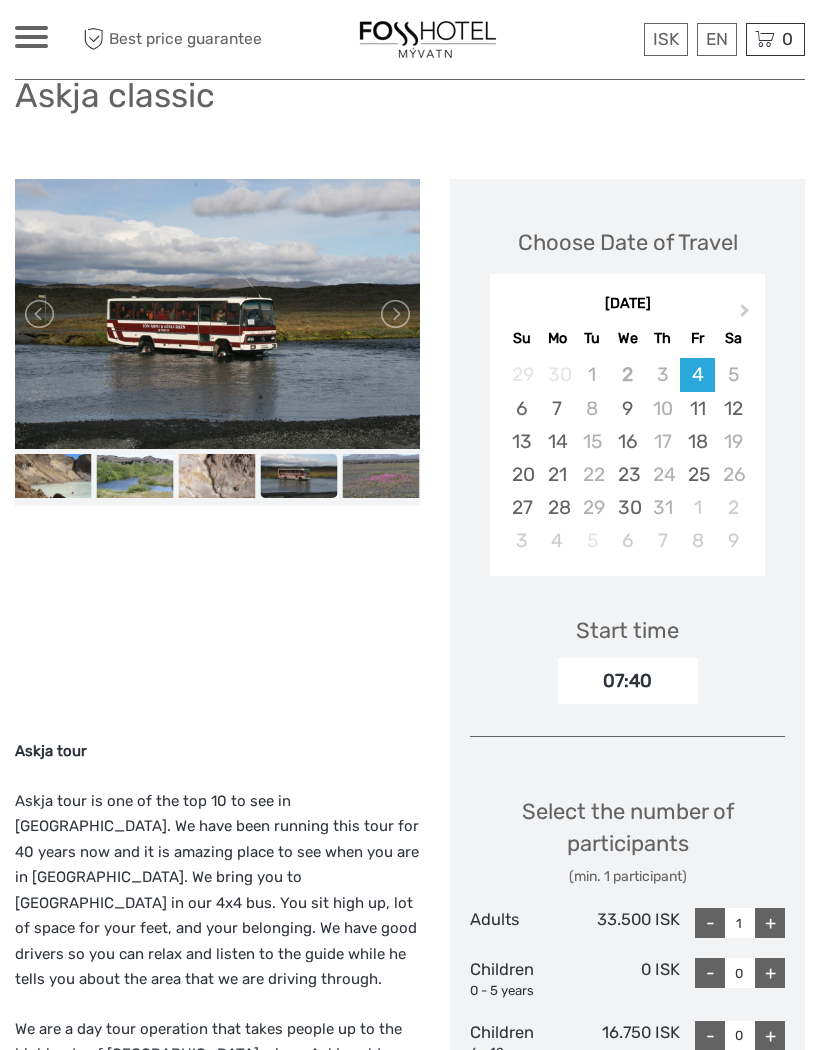 click at bounding box center [381, 475] 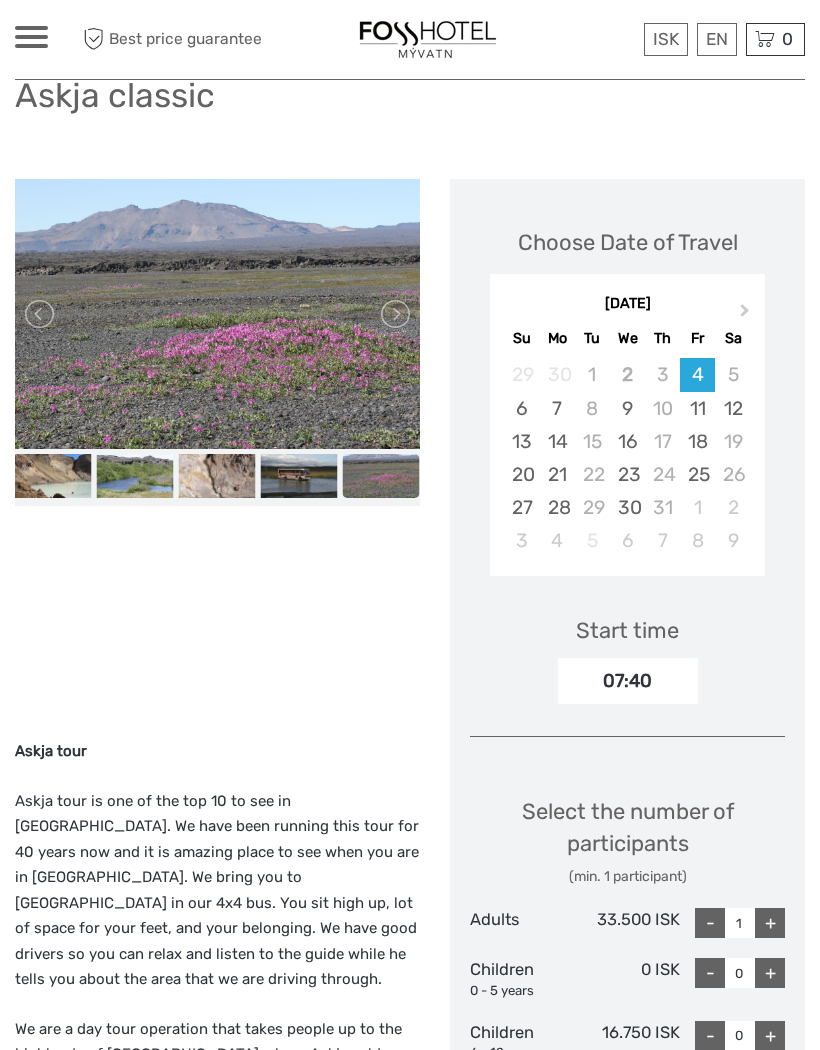 click at bounding box center (217, 314) 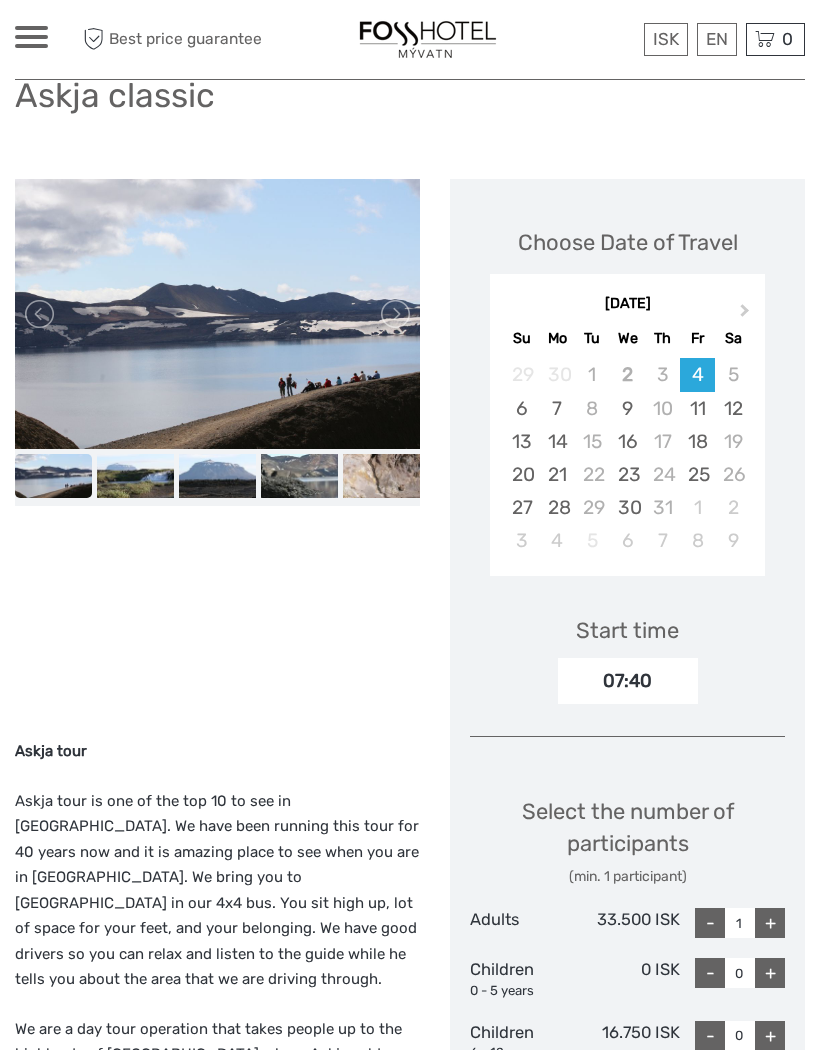 click on "23" at bounding box center [627, 474] 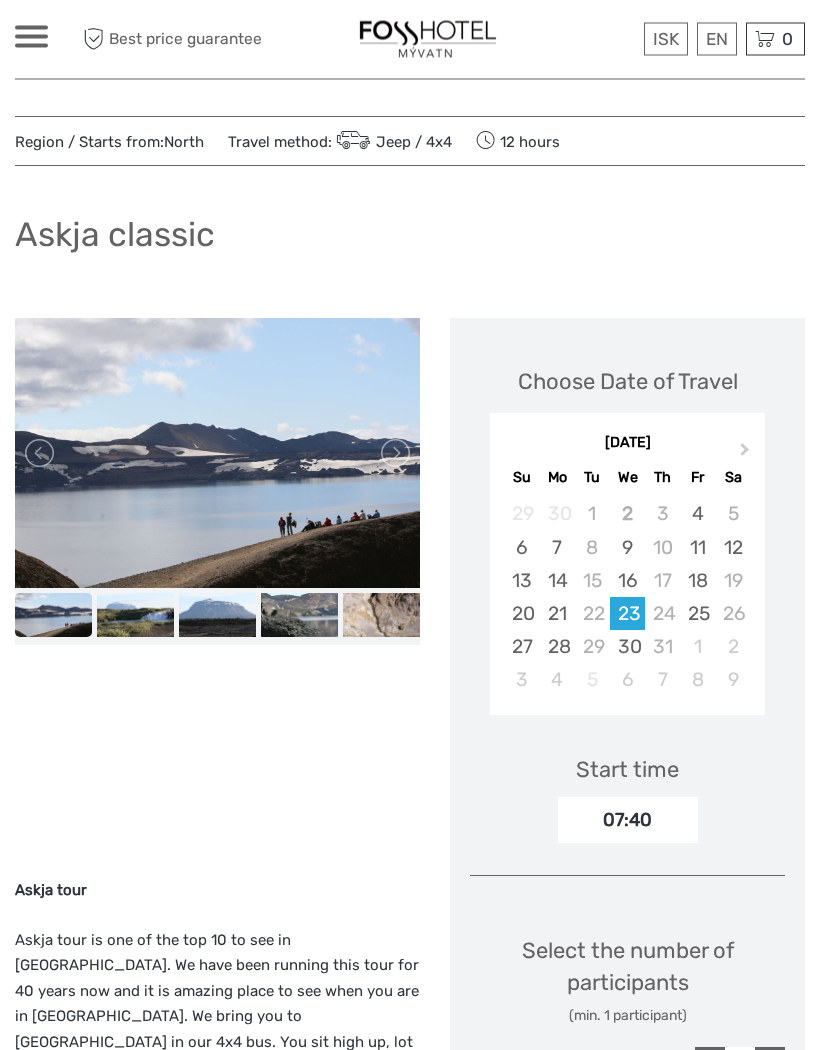 scroll, scrollTop: 0, scrollLeft: 0, axis: both 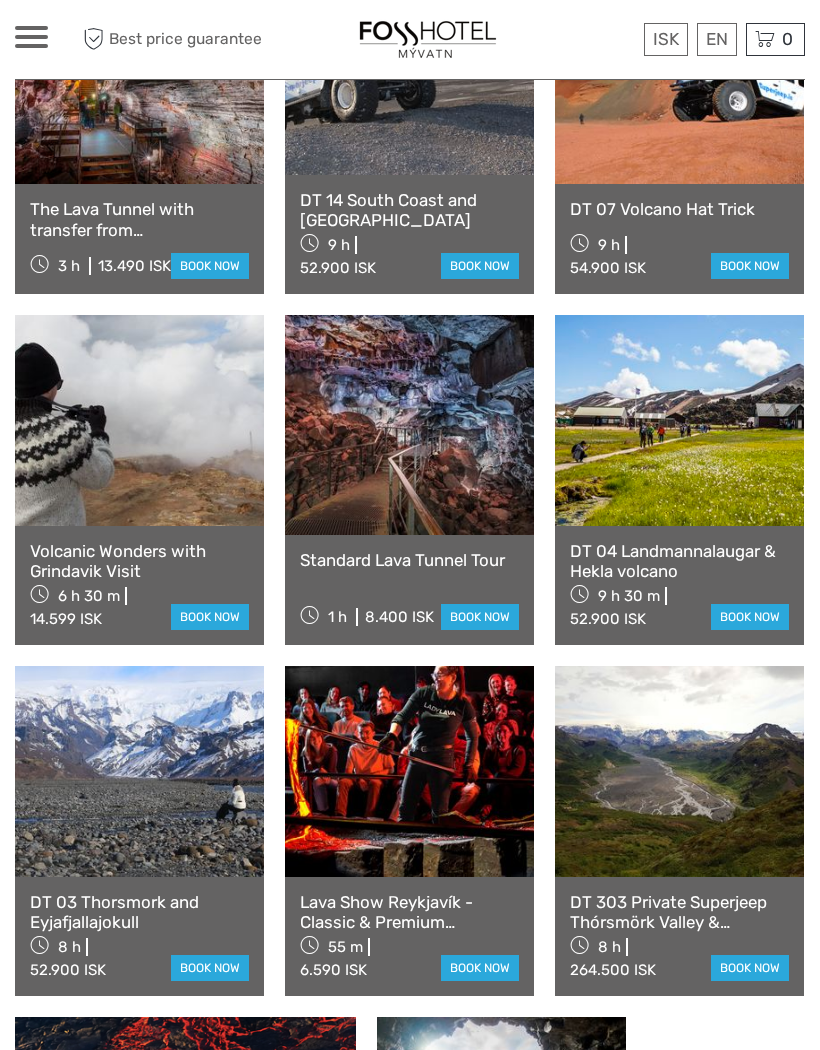 click at bounding box center [679, 771] 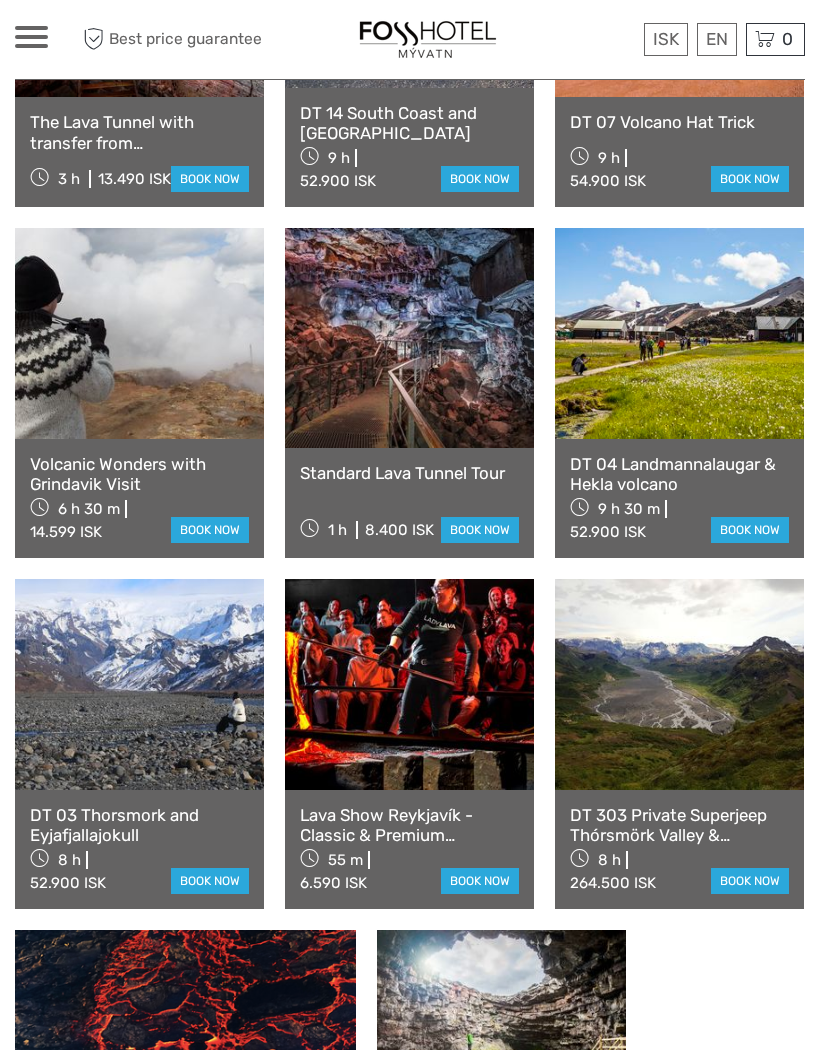 click at bounding box center (409, 338) 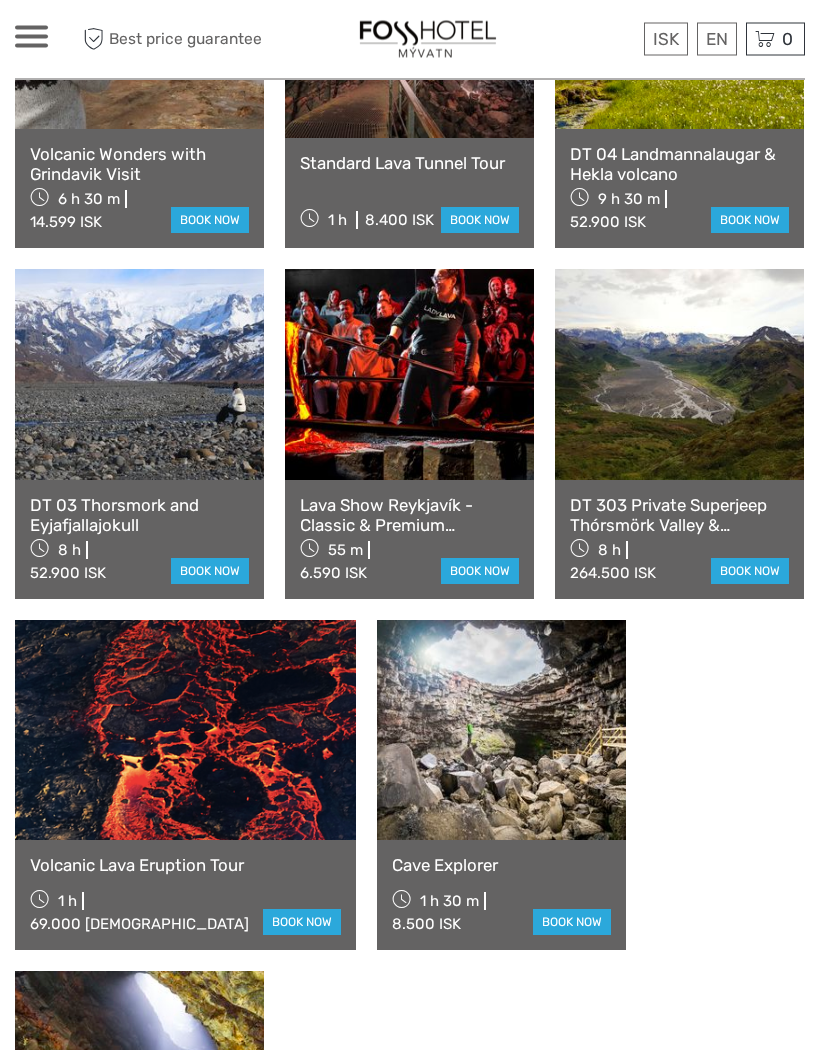 scroll, scrollTop: 1351, scrollLeft: 0, axis: vertical 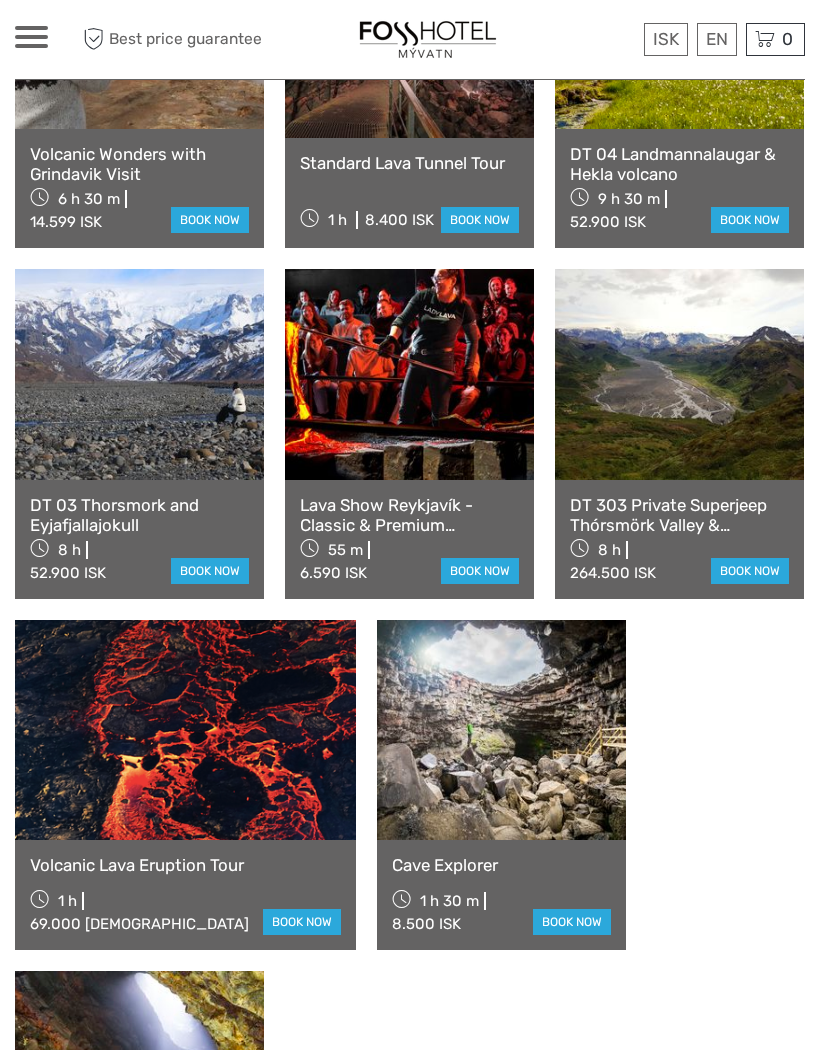 click at bounding box center [501, 730] 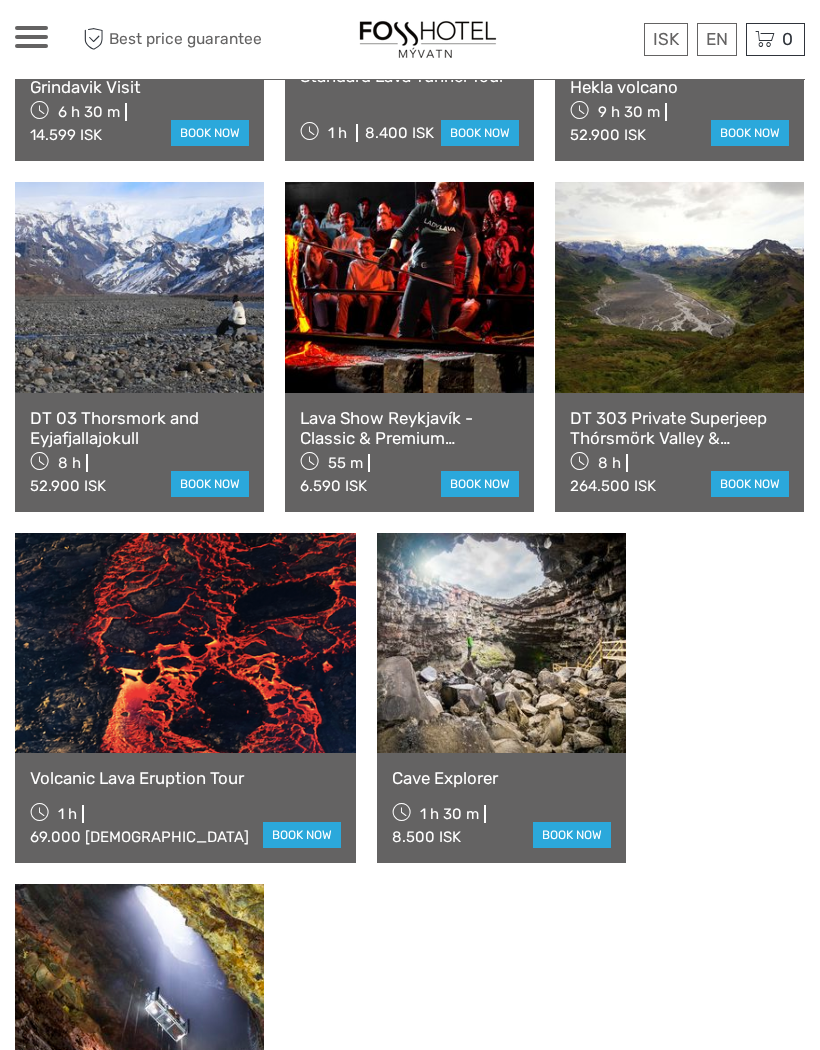 click on "Inside the Volcano" at bounding box center (139, 1129) 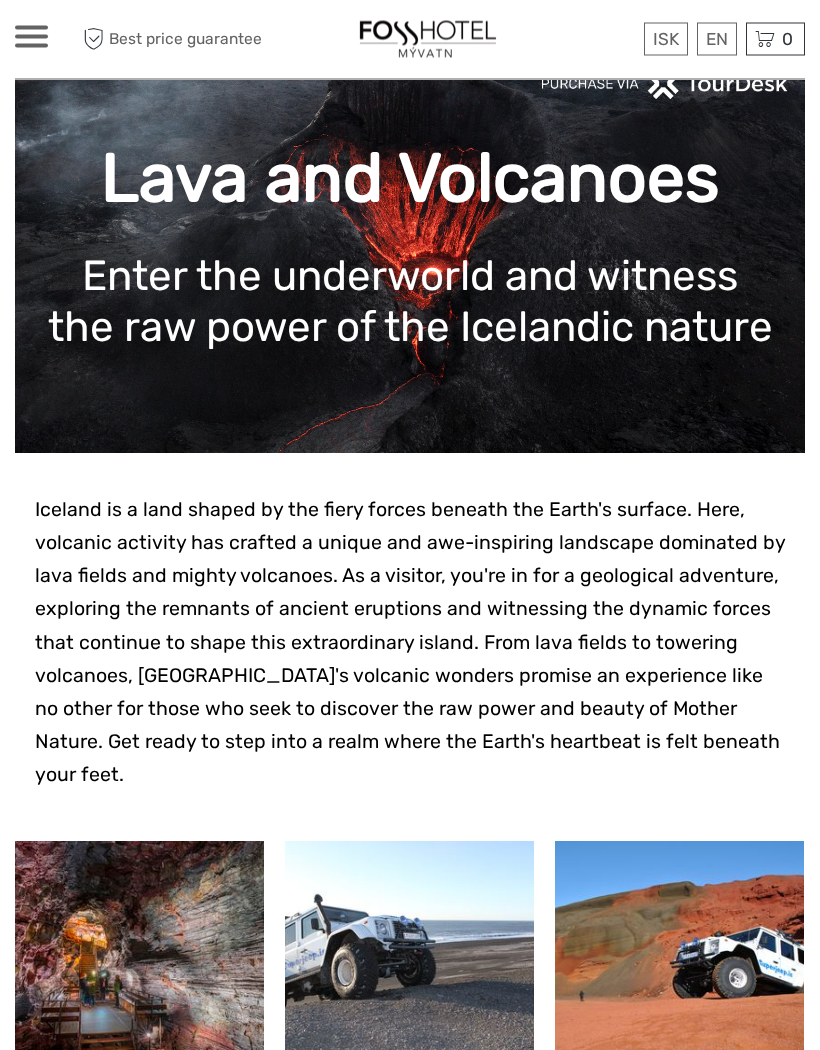 scroll, scrollTop: 61, scrollLeft: 0, axis: vertical 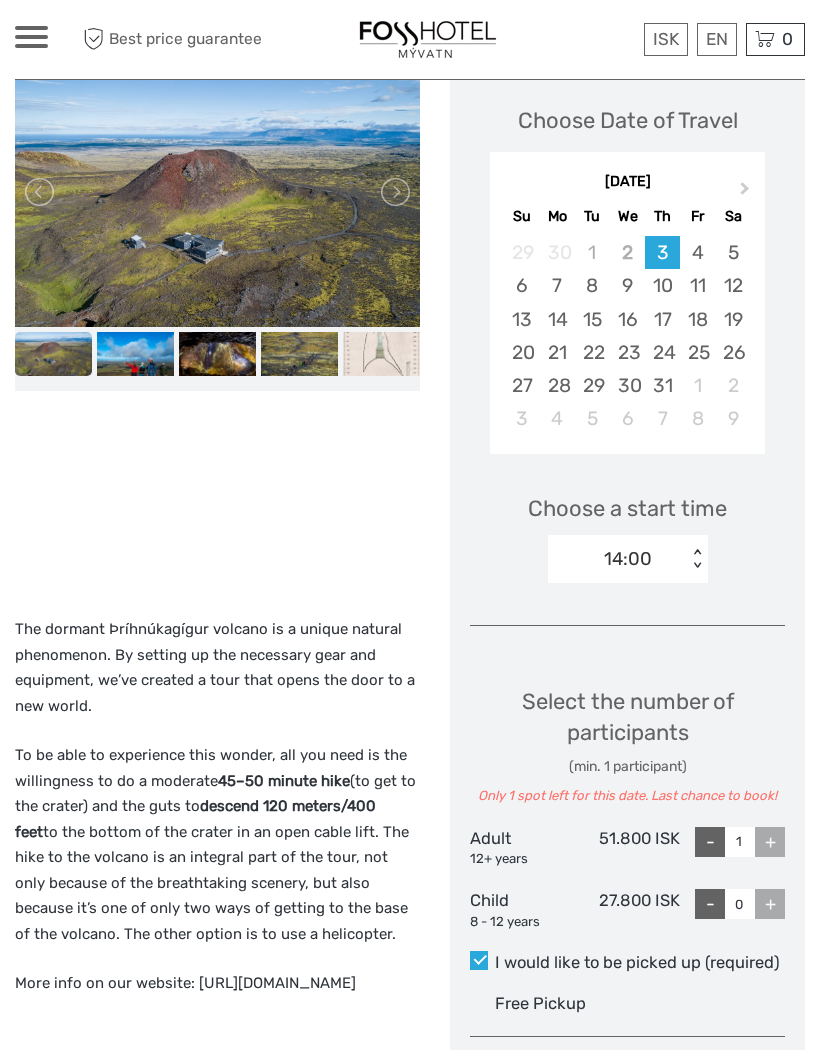 click at bounding box center (135, 353) 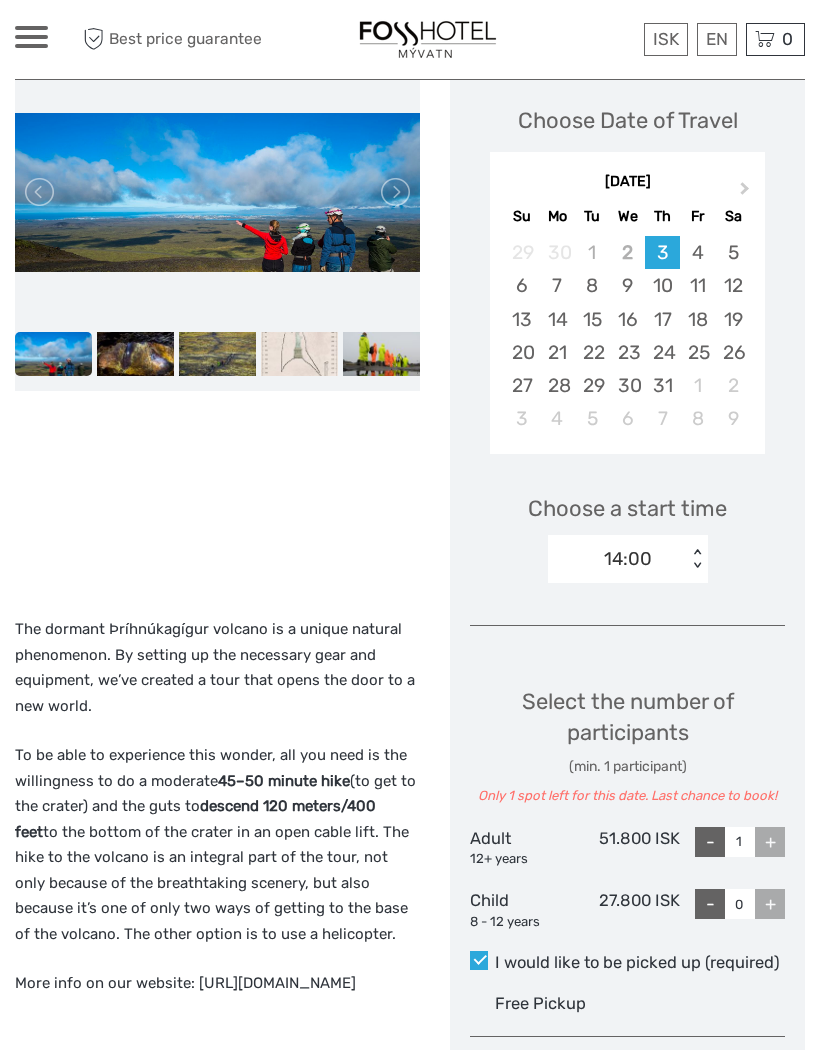 click at bounding box center (217, 353) 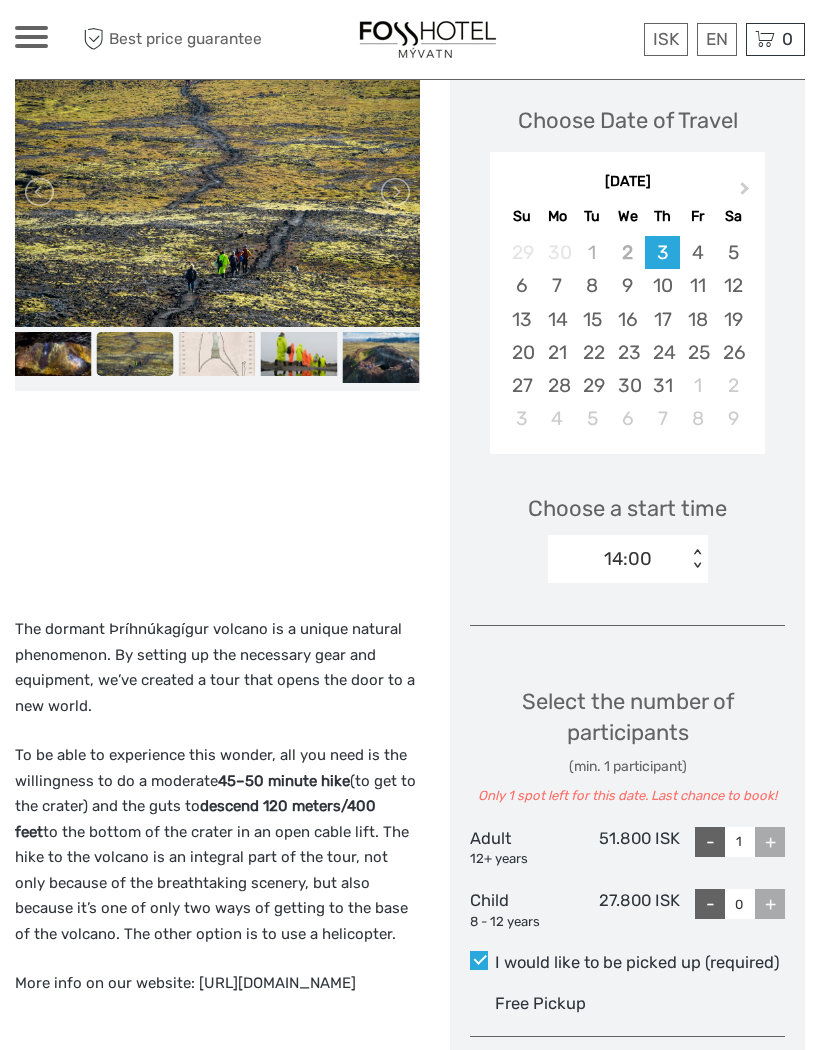 click at bounding box center (299, 353) 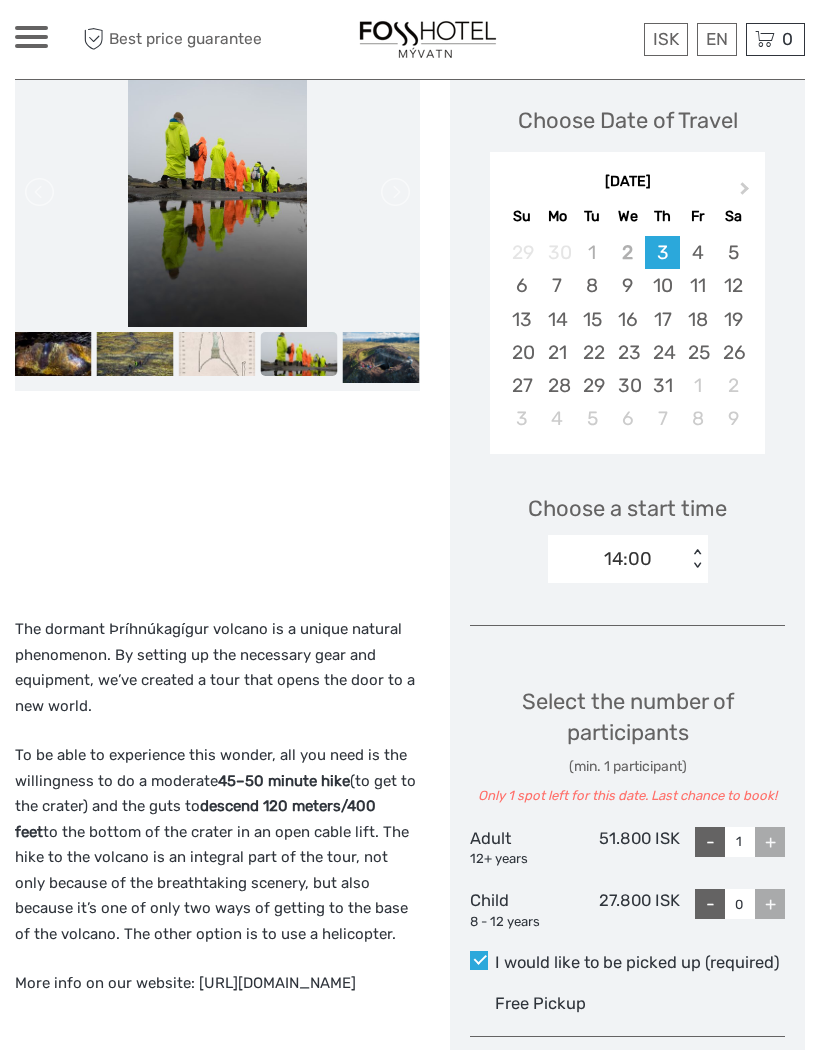 click at bounding box center [381, 357] 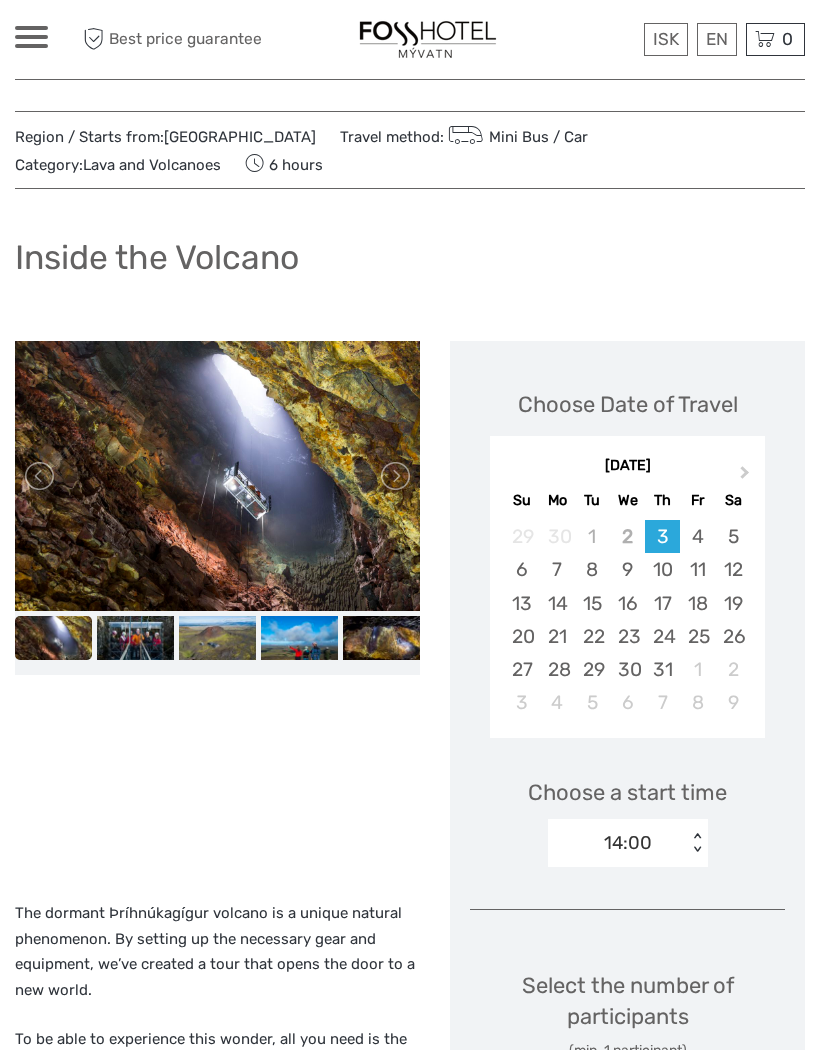 scroll, scrollTop: 0, scrollLeft: 0, axis: both 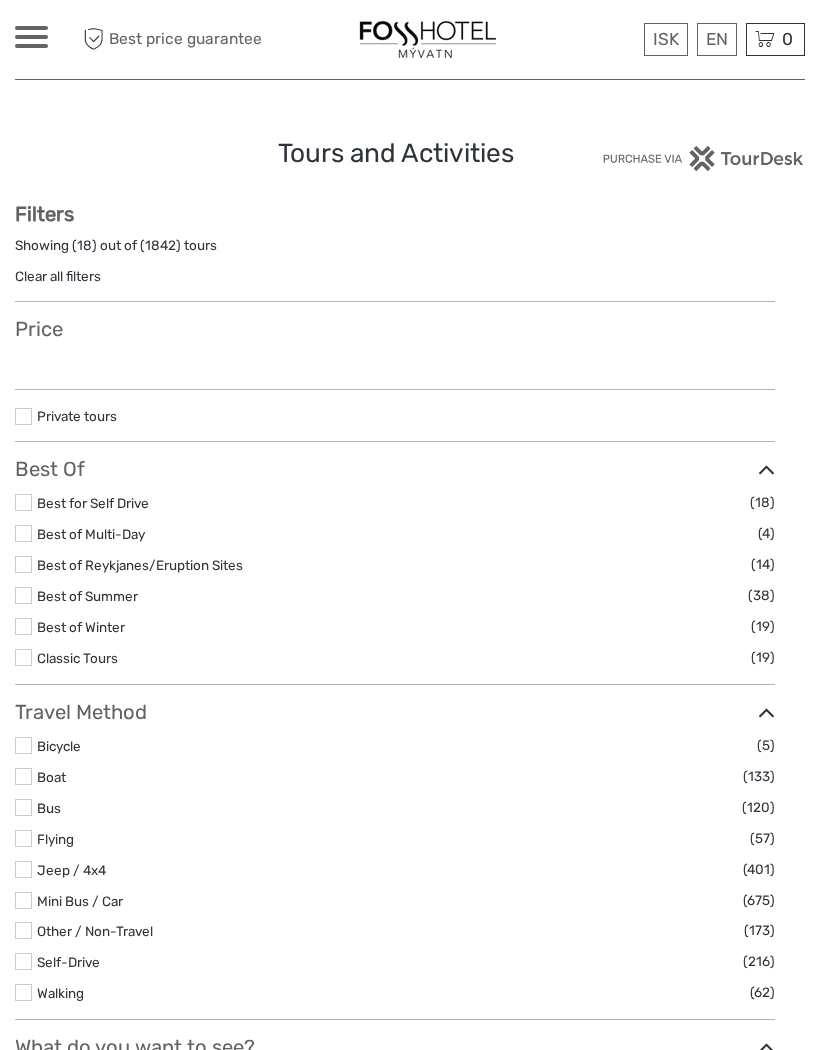 select 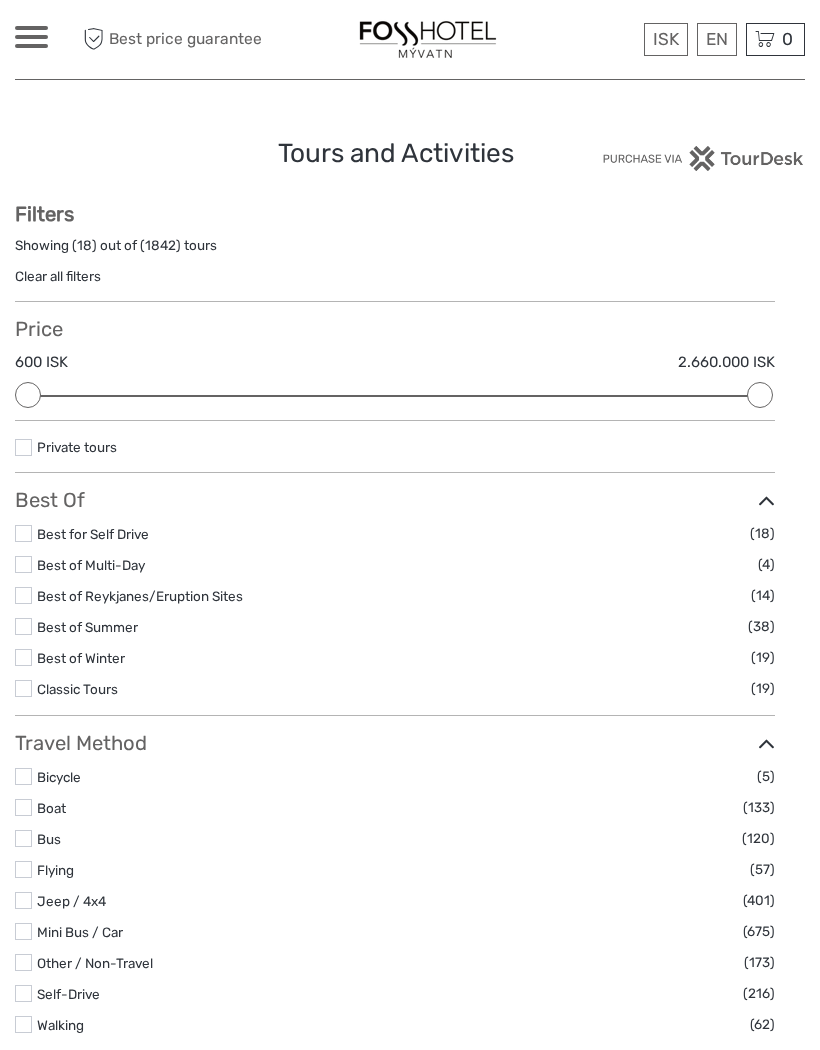 scroll, scrollTop: 0, scrollLeft: 0, axis: both 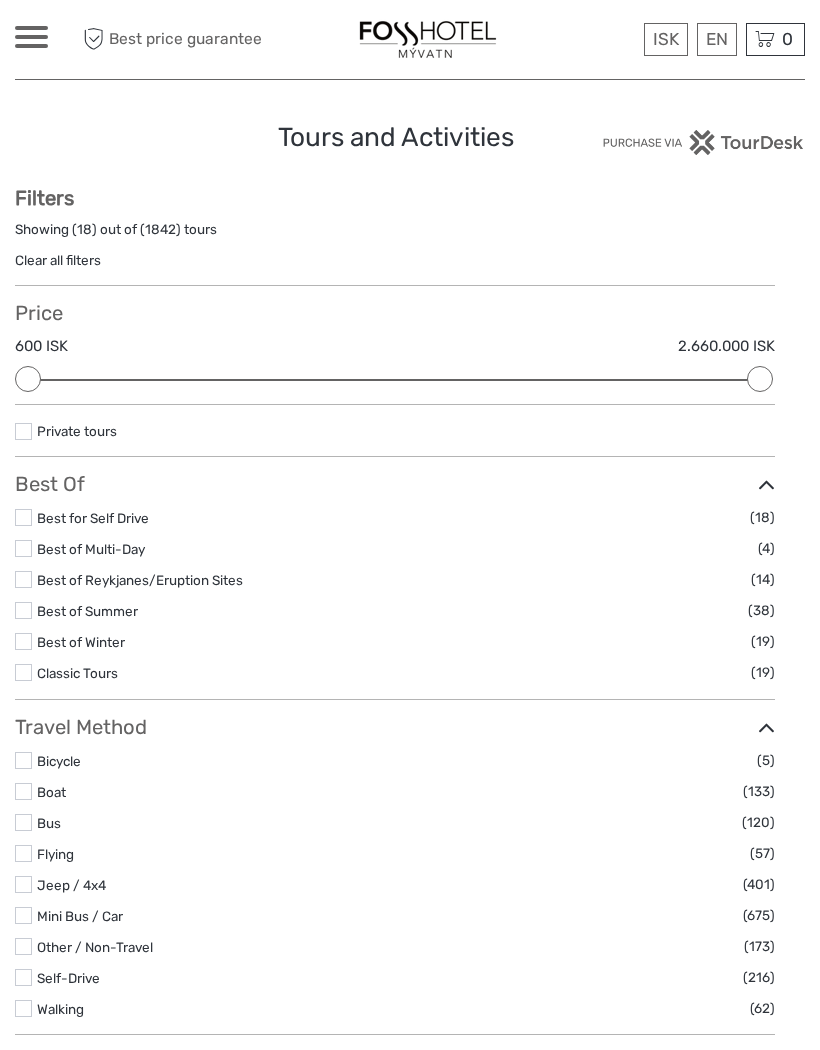 click on "Lagoons, Nature Baths and Spas" at bounding box center (207, 4208) 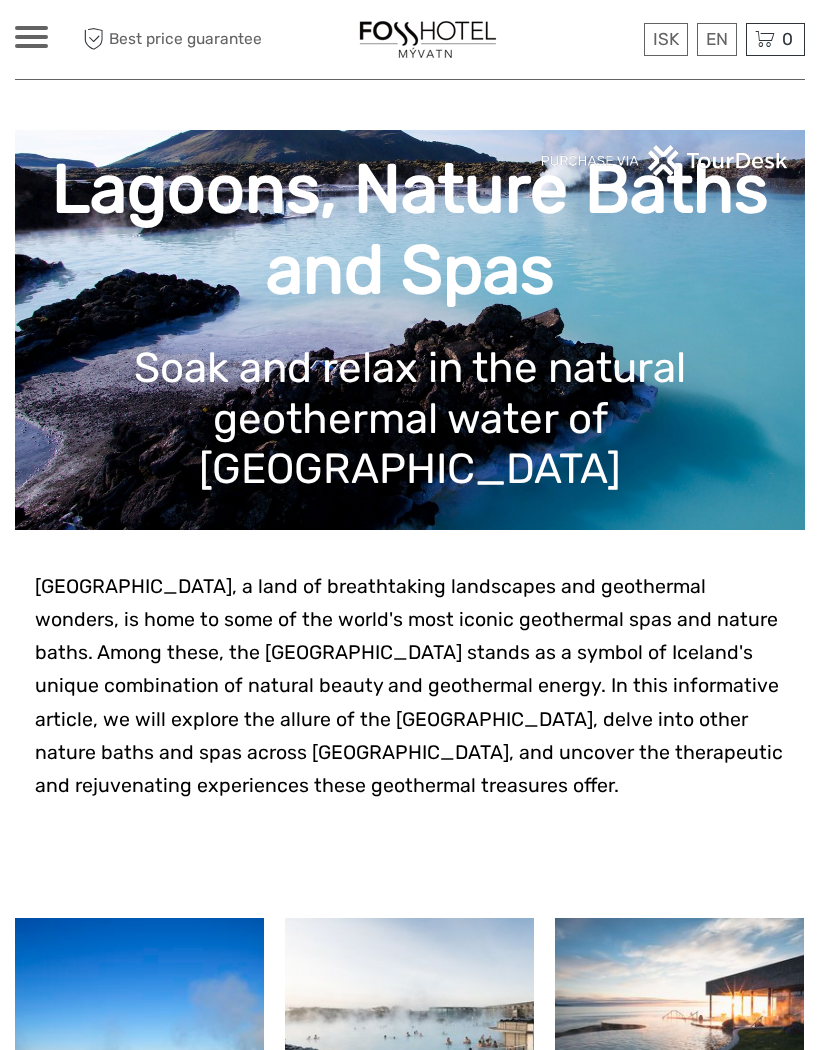 scroll, scrollTop: 0, scrollLeft: 0, axis: both 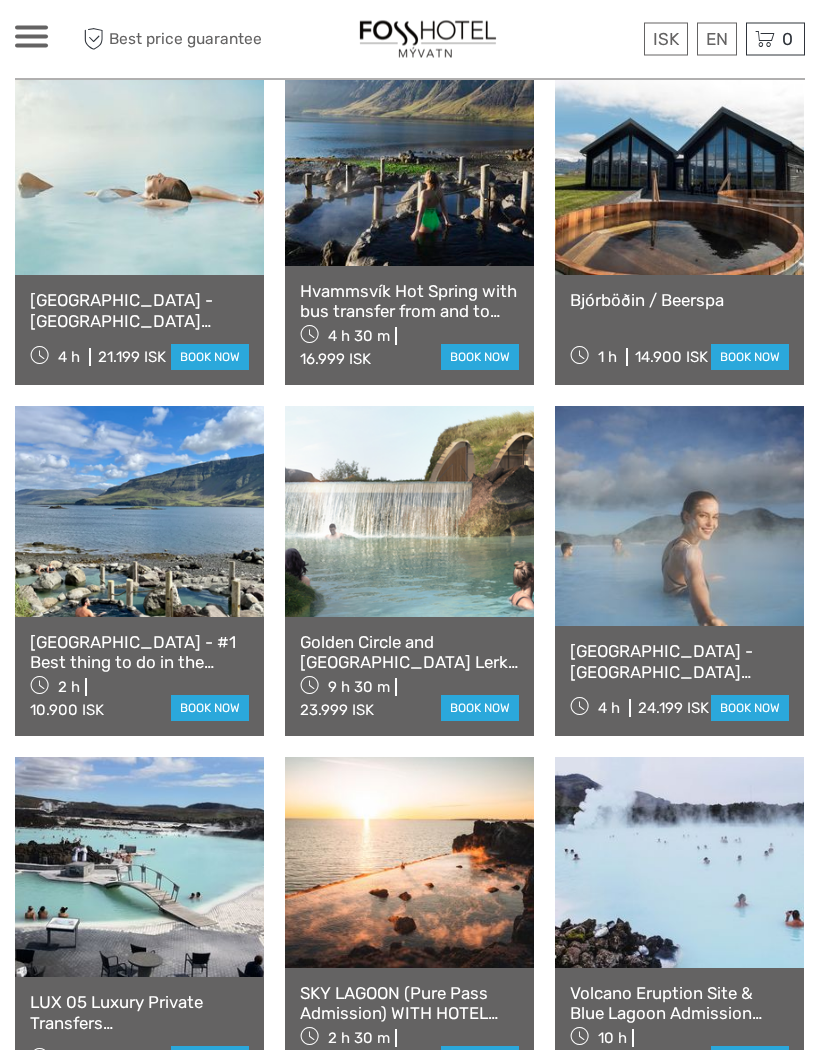 click at bounding box center (409, 512) 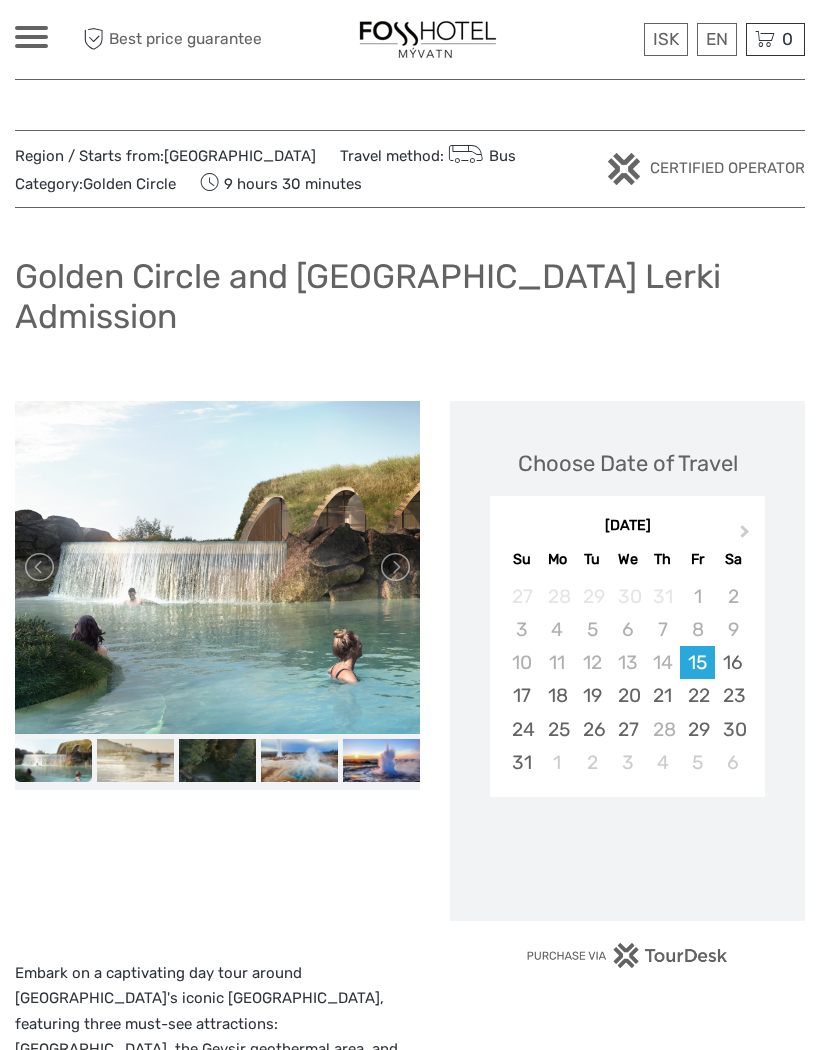 scroll, scrollTop: 0, scrollLeft: 0, axis: both 